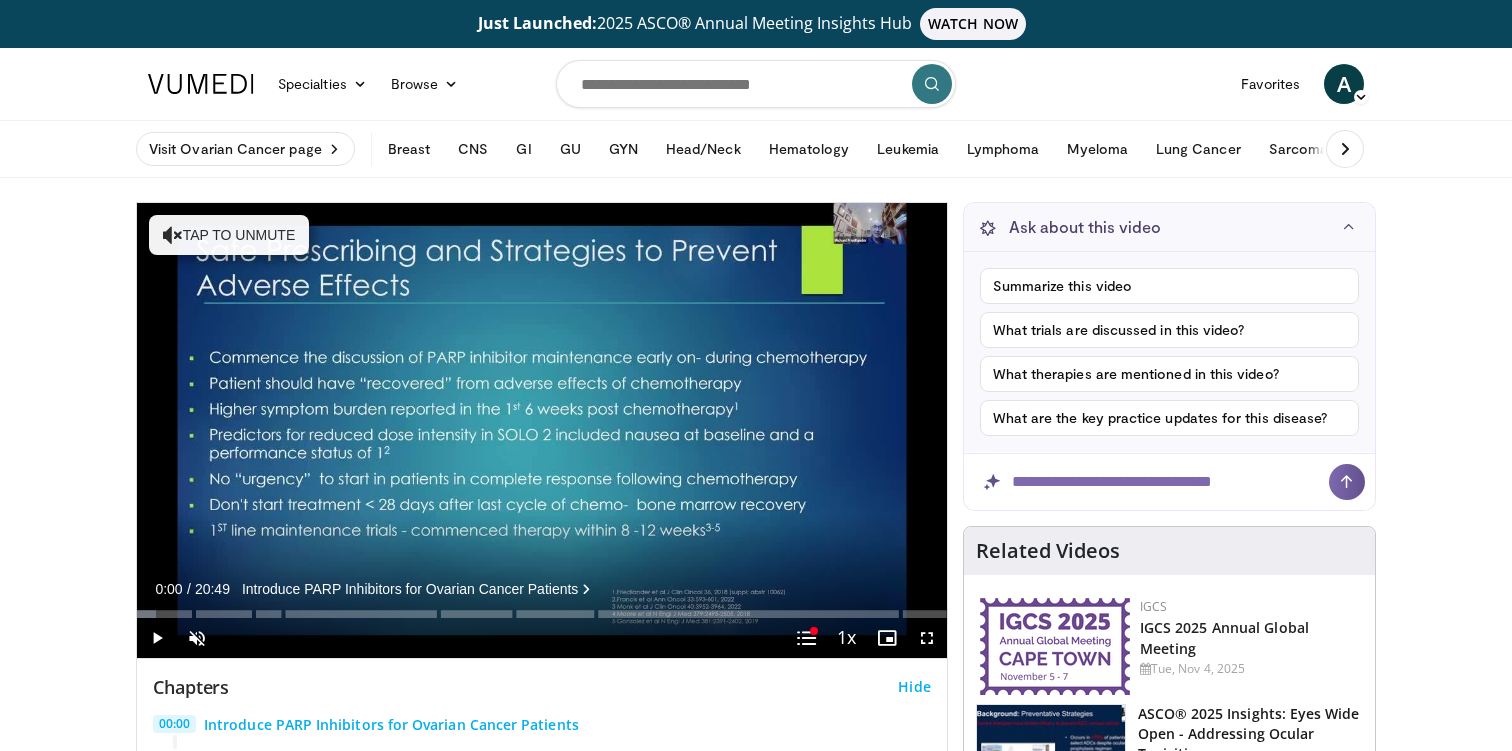 scroll, scrollTop: 0, scrollLeft: 0, axis: both 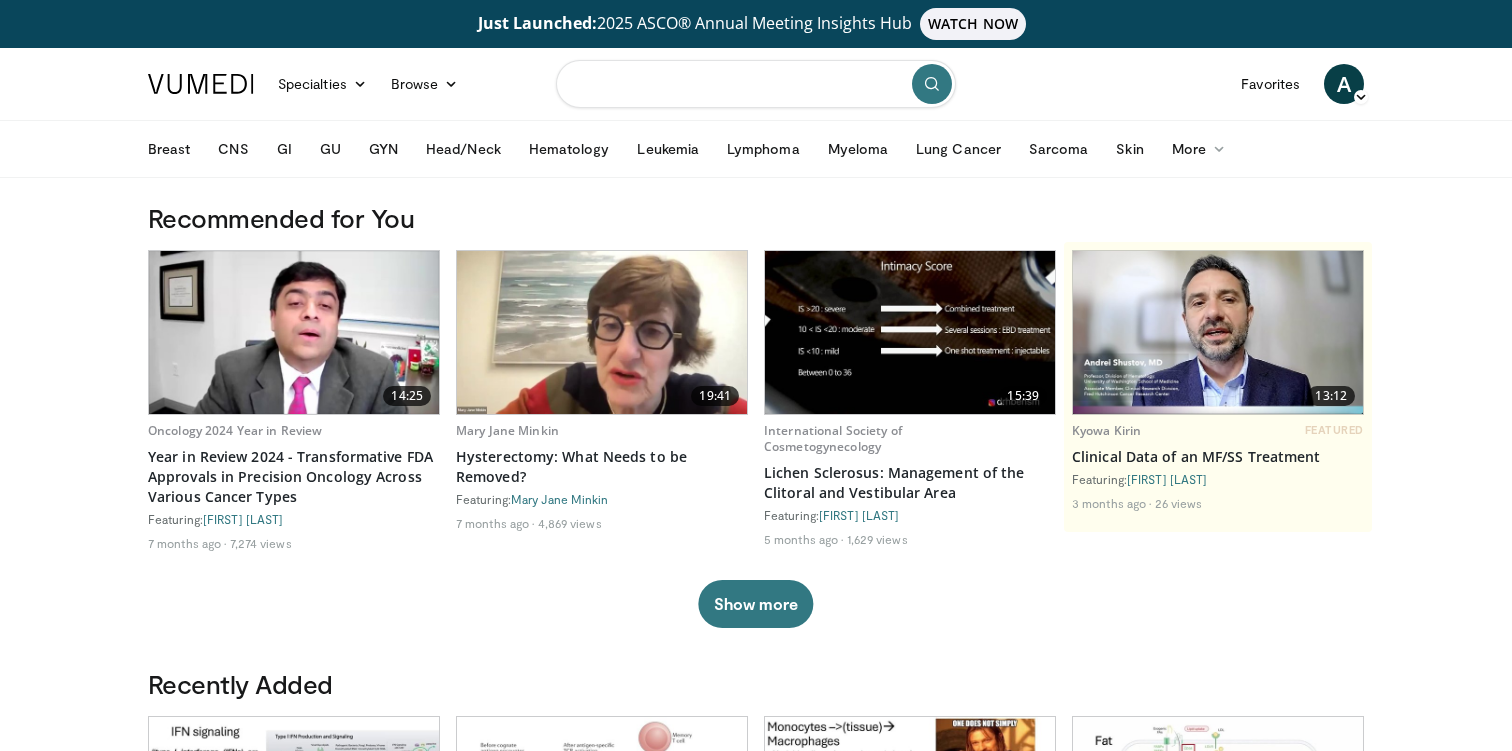 click at bounding box center [756, 84] 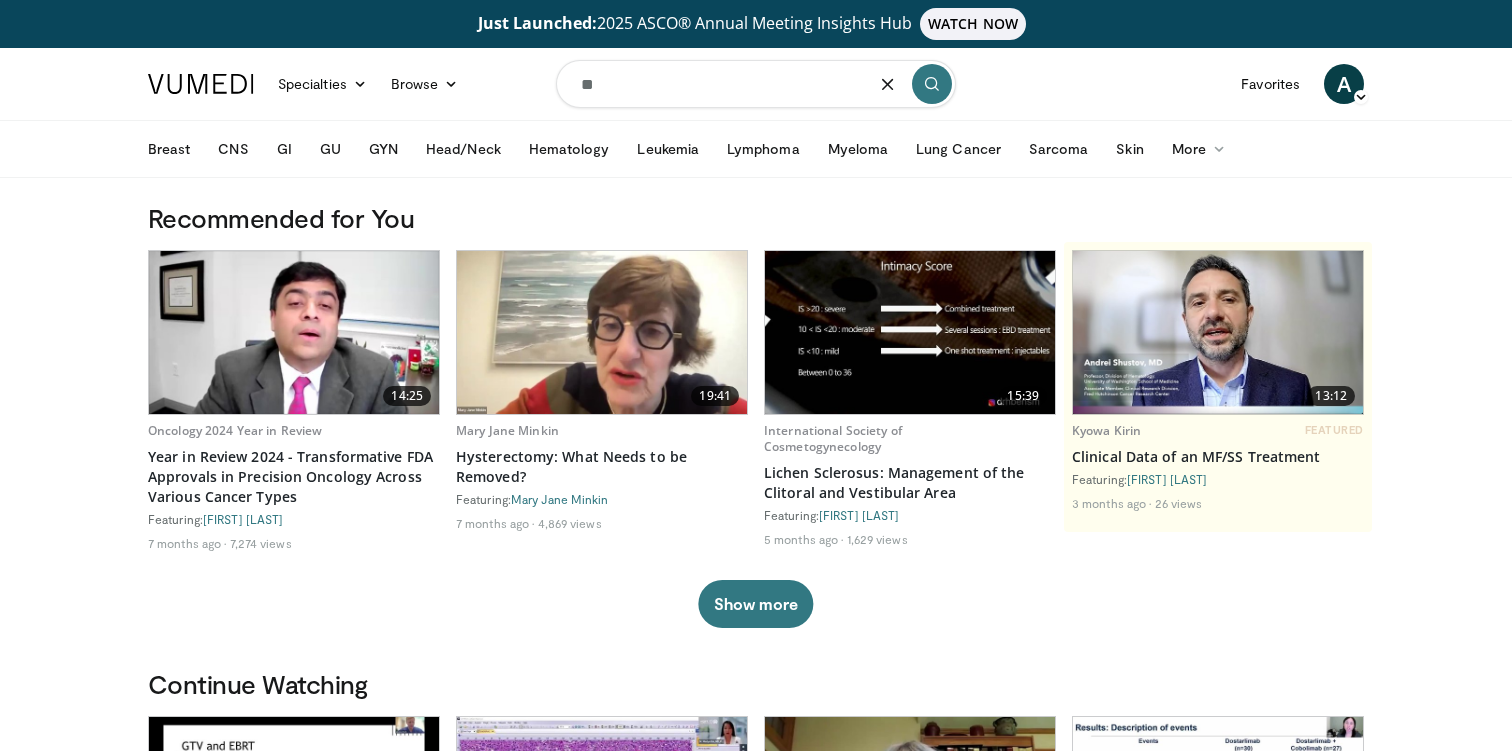 type on "*" 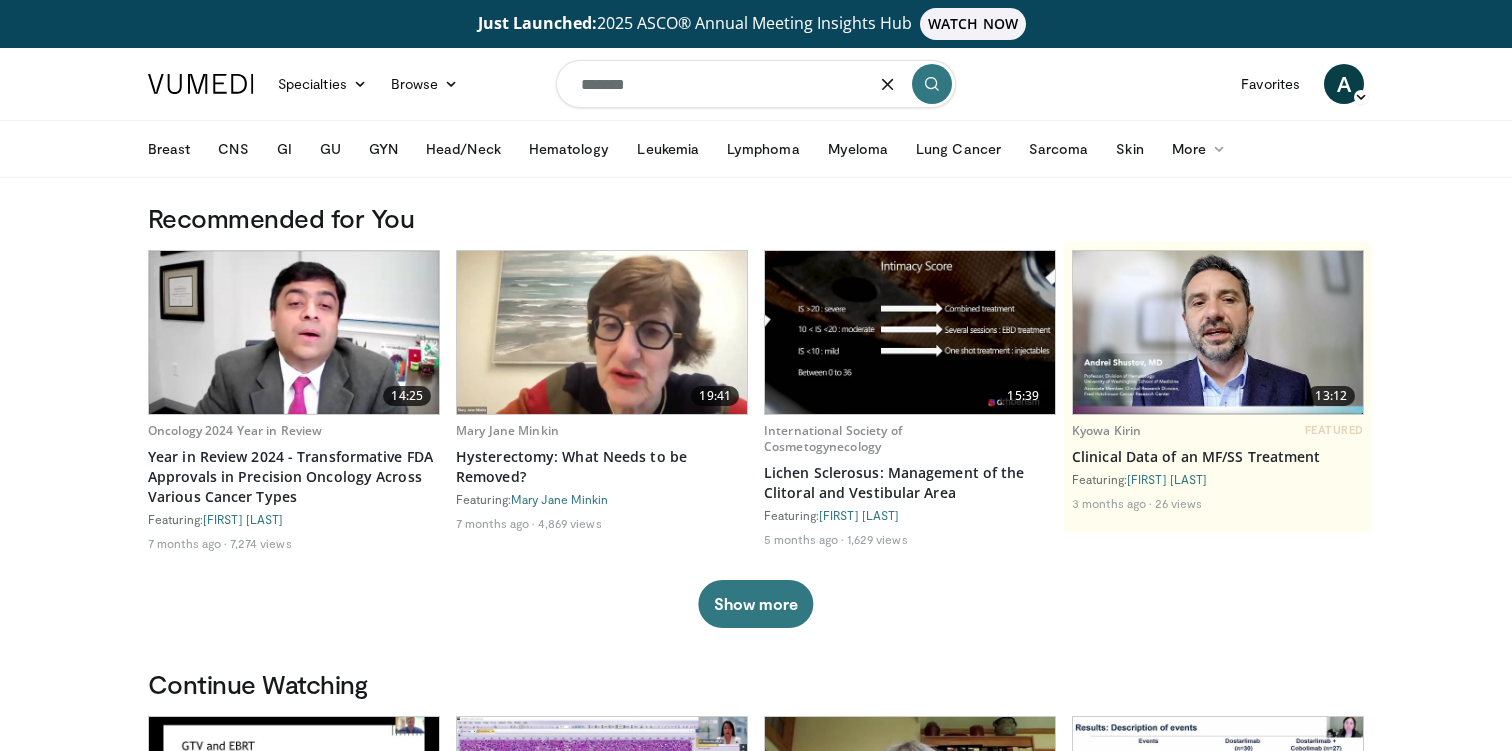 type on "*******" 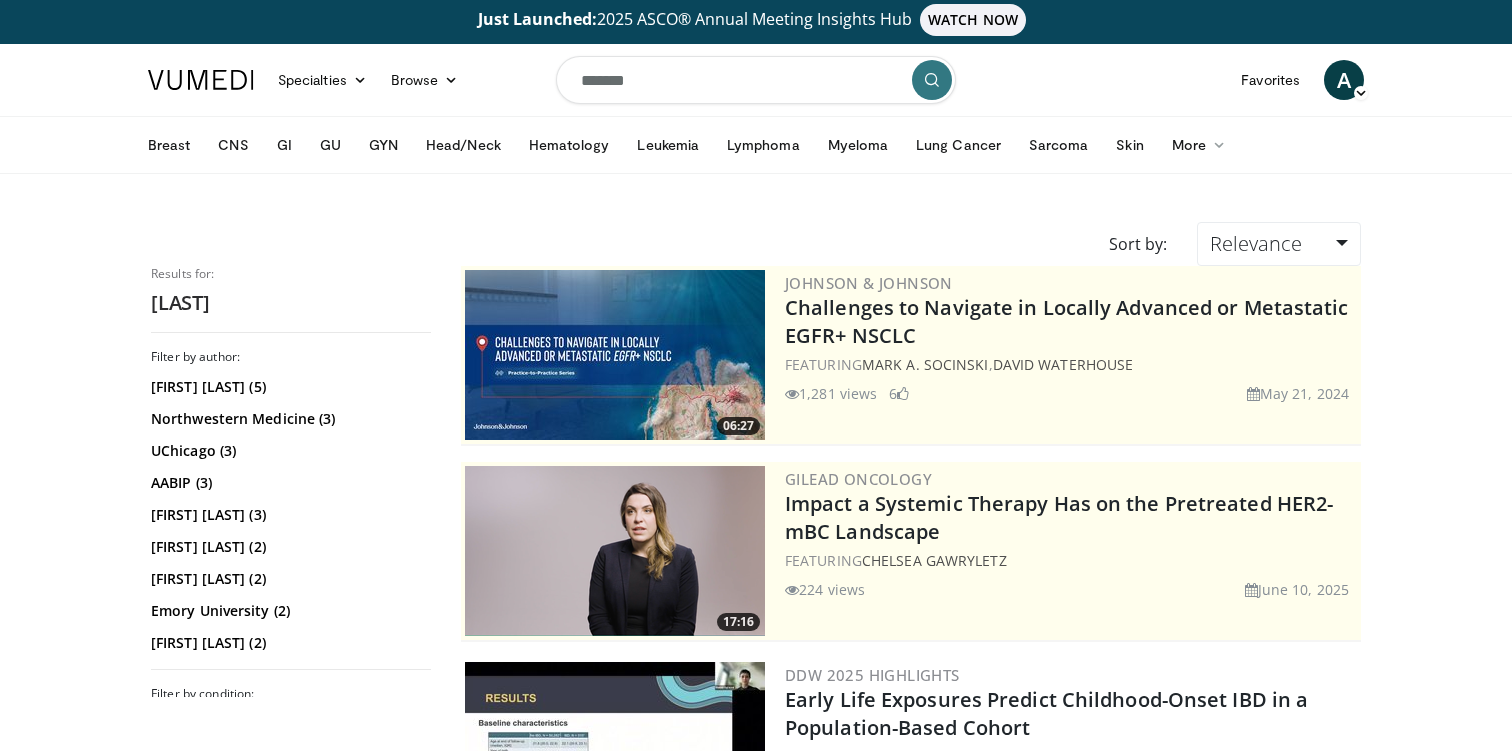 scroll, scrollTop: 0, scrollLeft: 0, axis: both 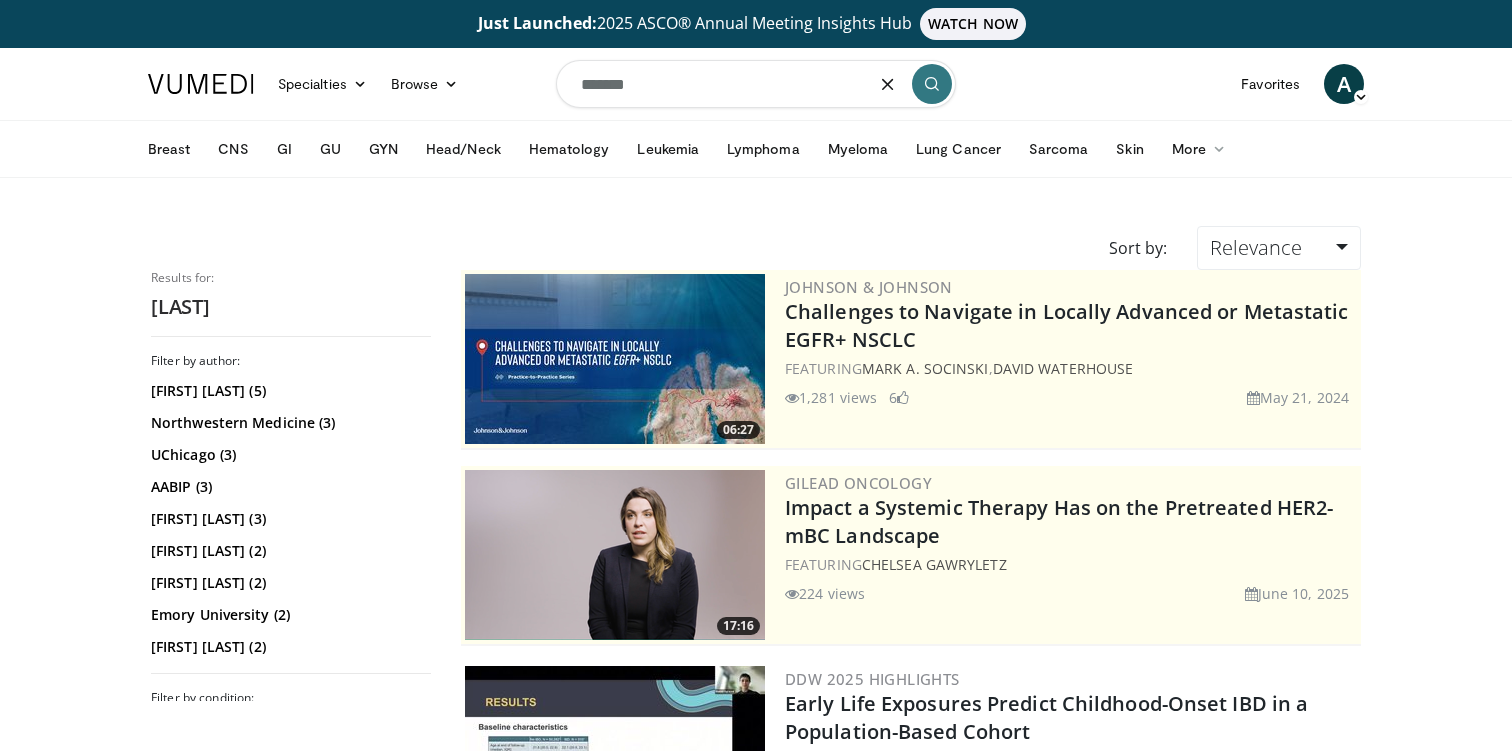 click on "*******" at bounding box center [756, 84] 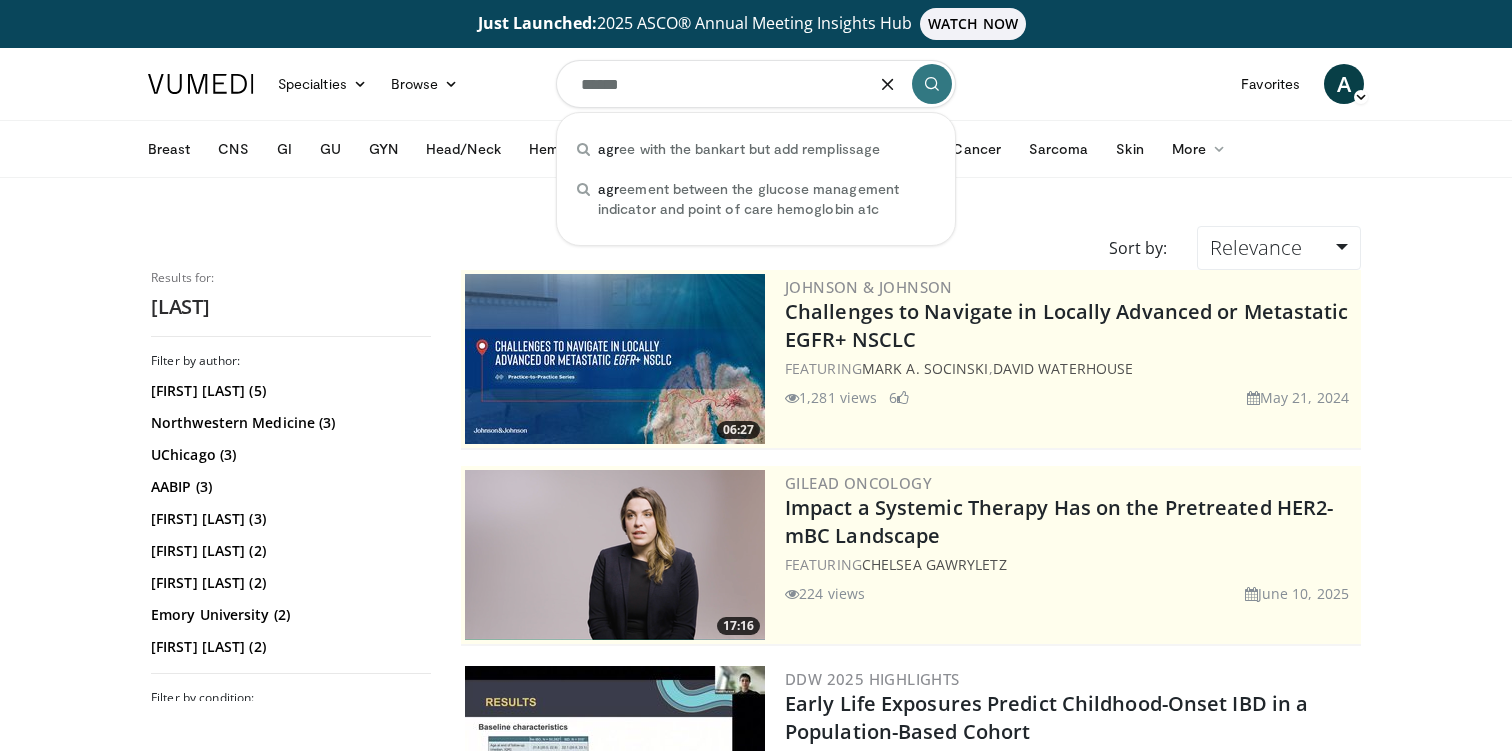 type on "*******" 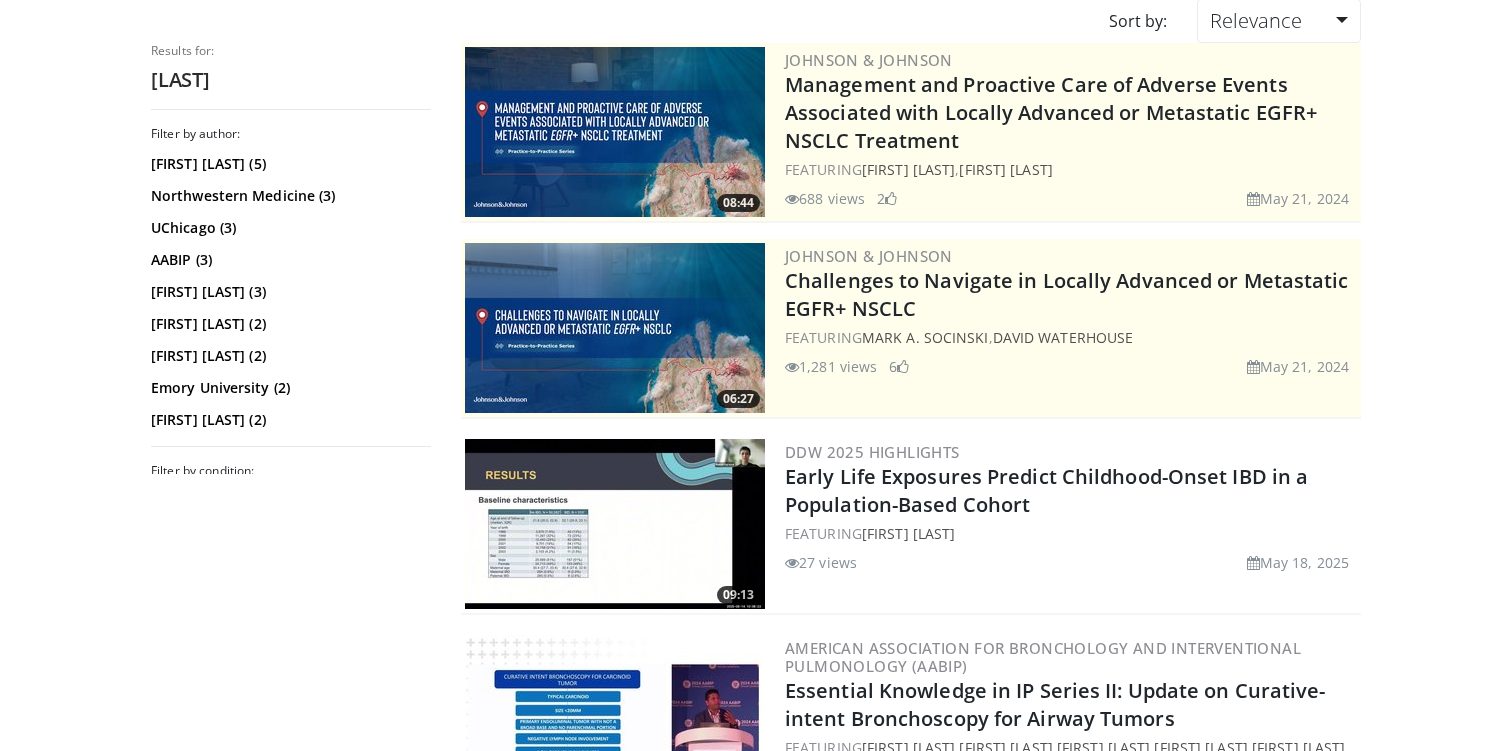 scroll, scrollTop: 0, scrollLeft: 0, axis: both 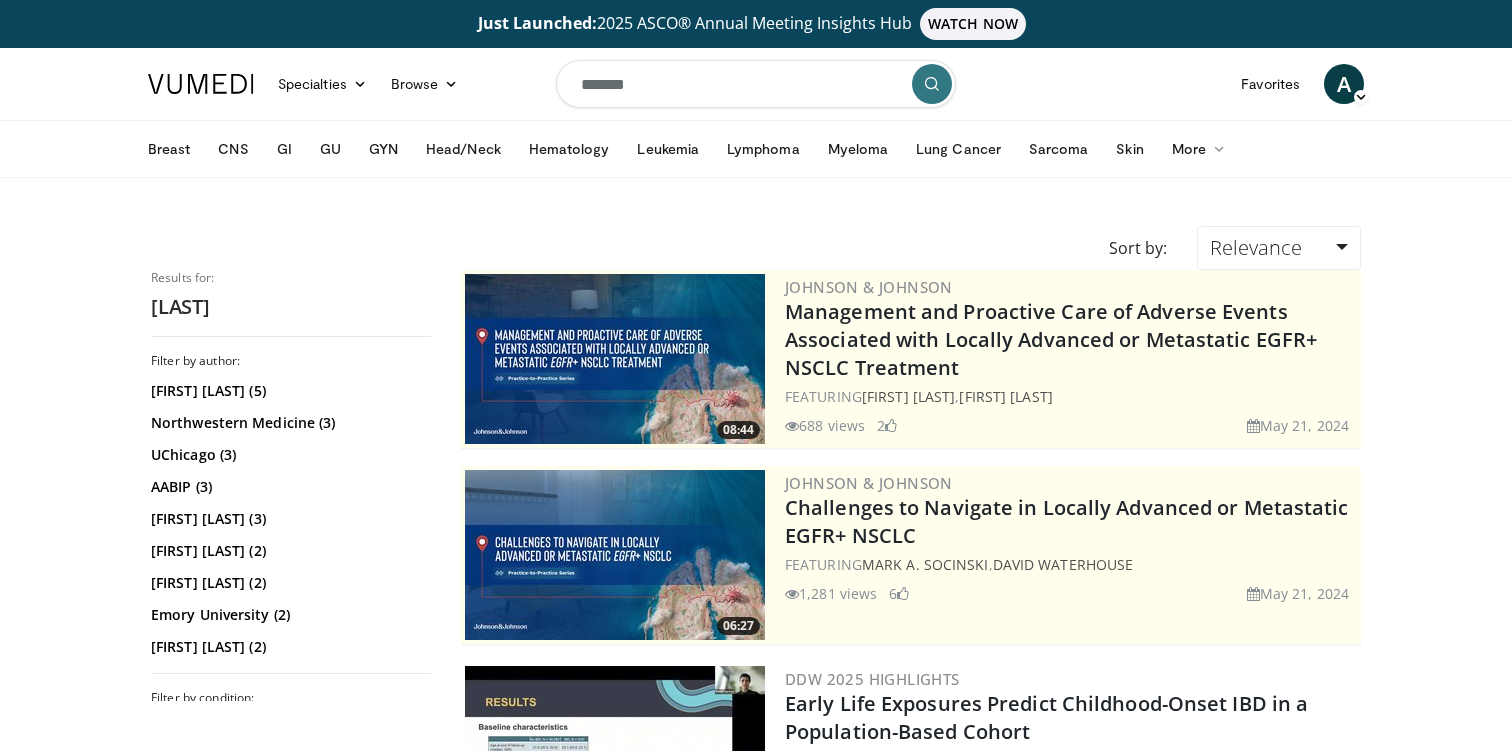 click on "*******" at bounding box center [756, 84] 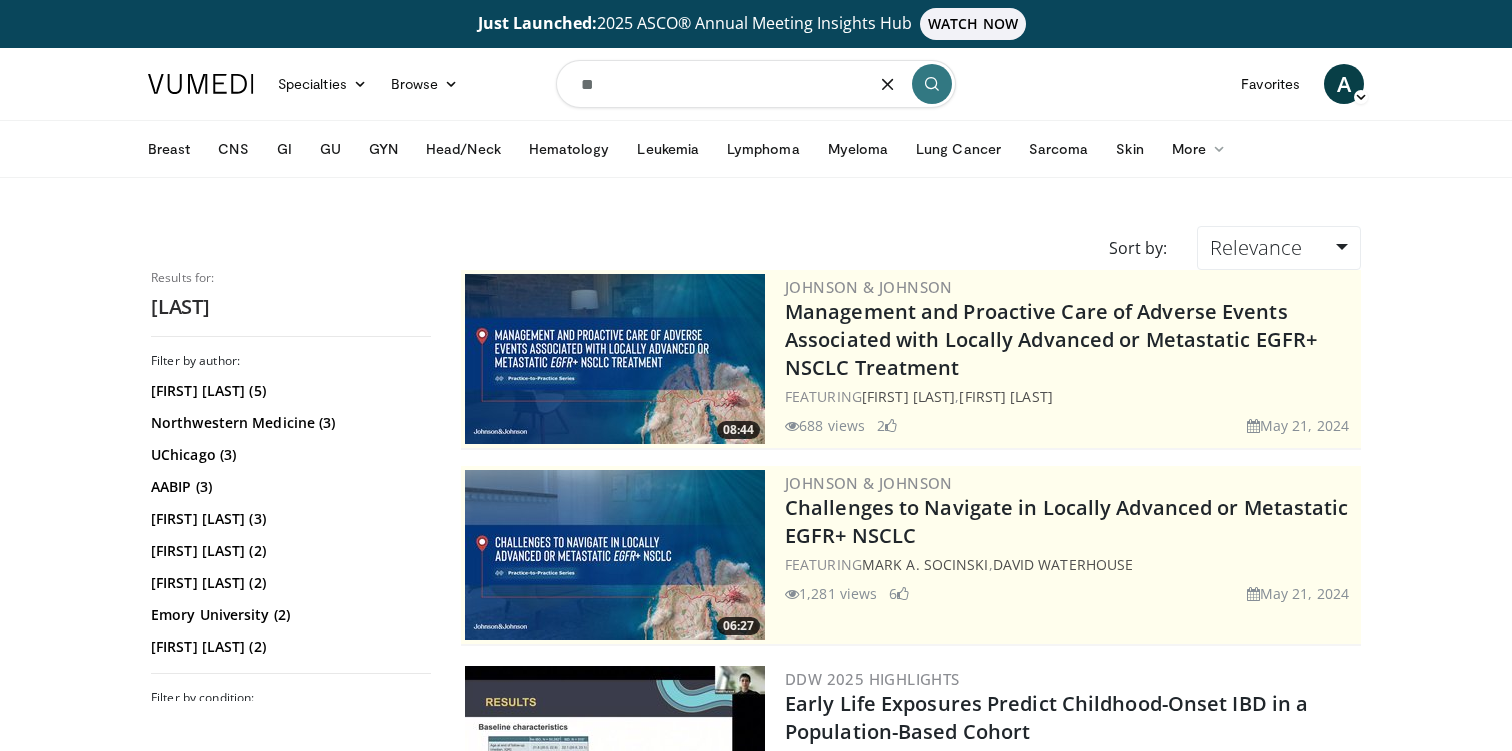 type on "*" 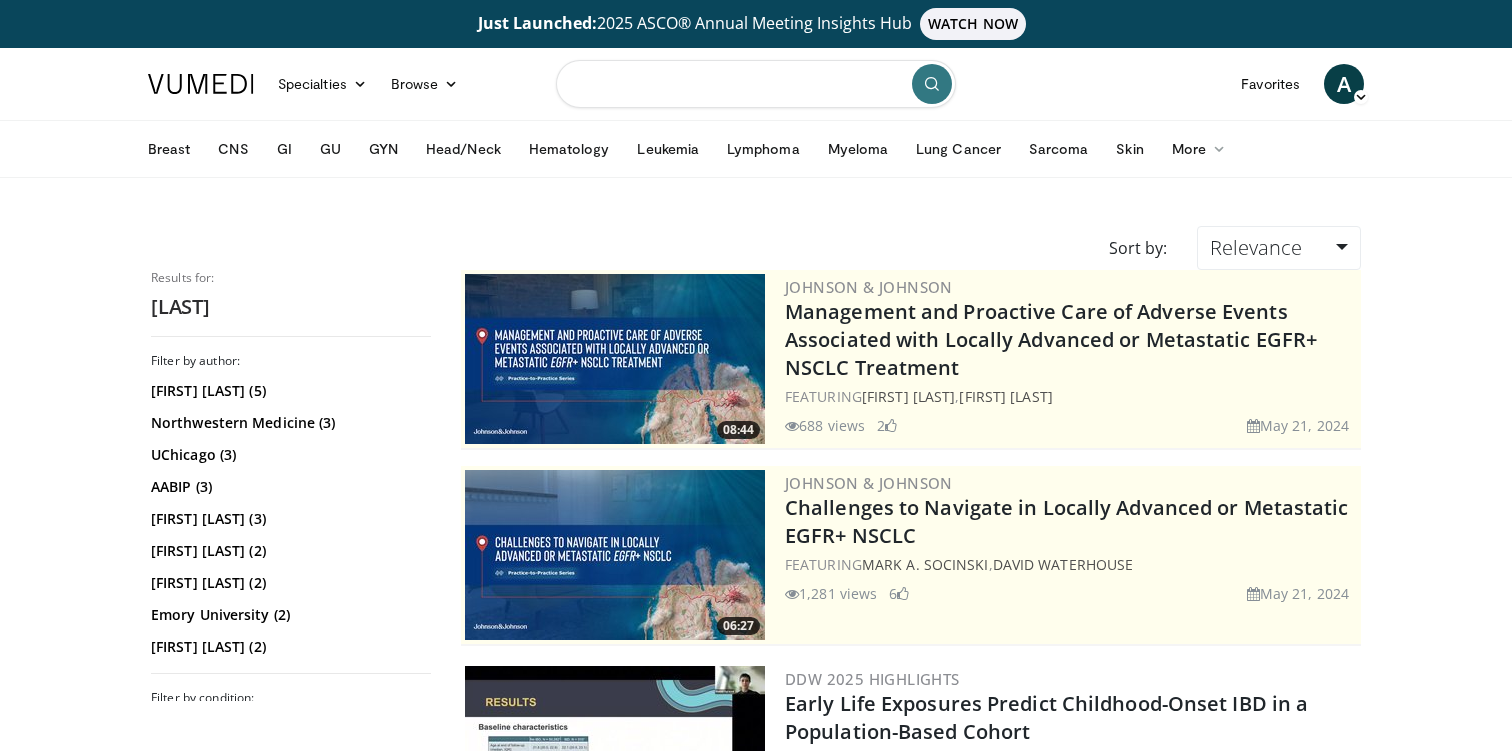 paste on "**********" 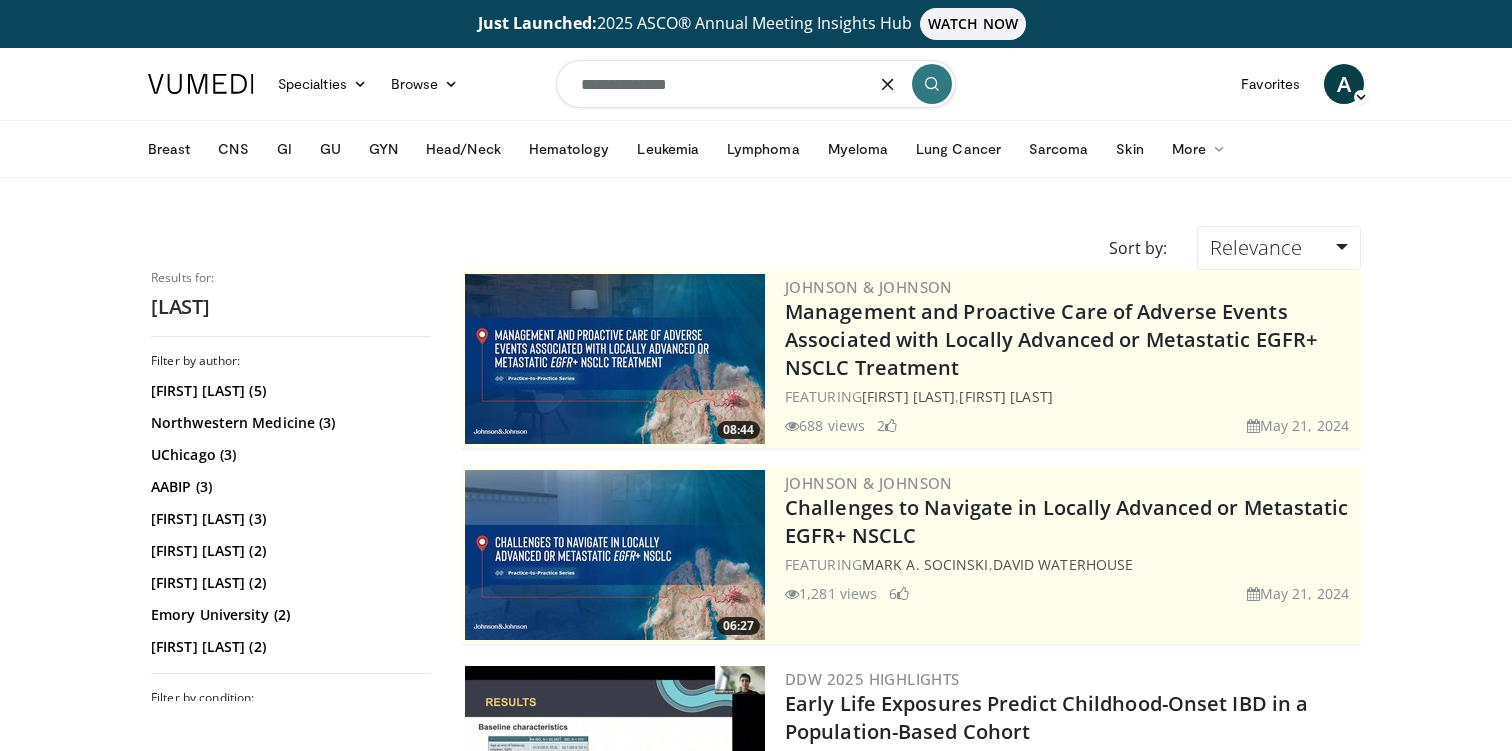 type on "**********" 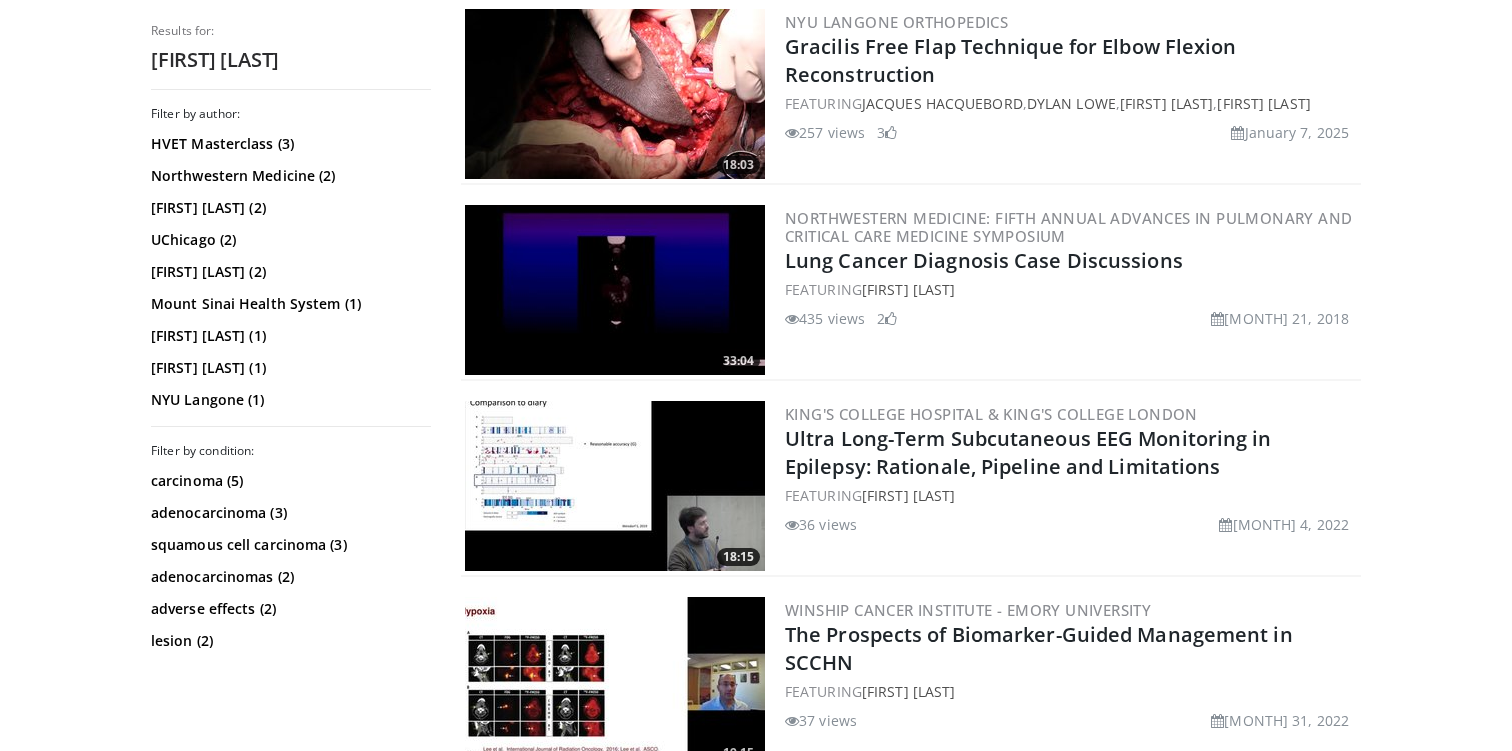scroll, scrollTop: 0, scrollLeft: 0, axis: both 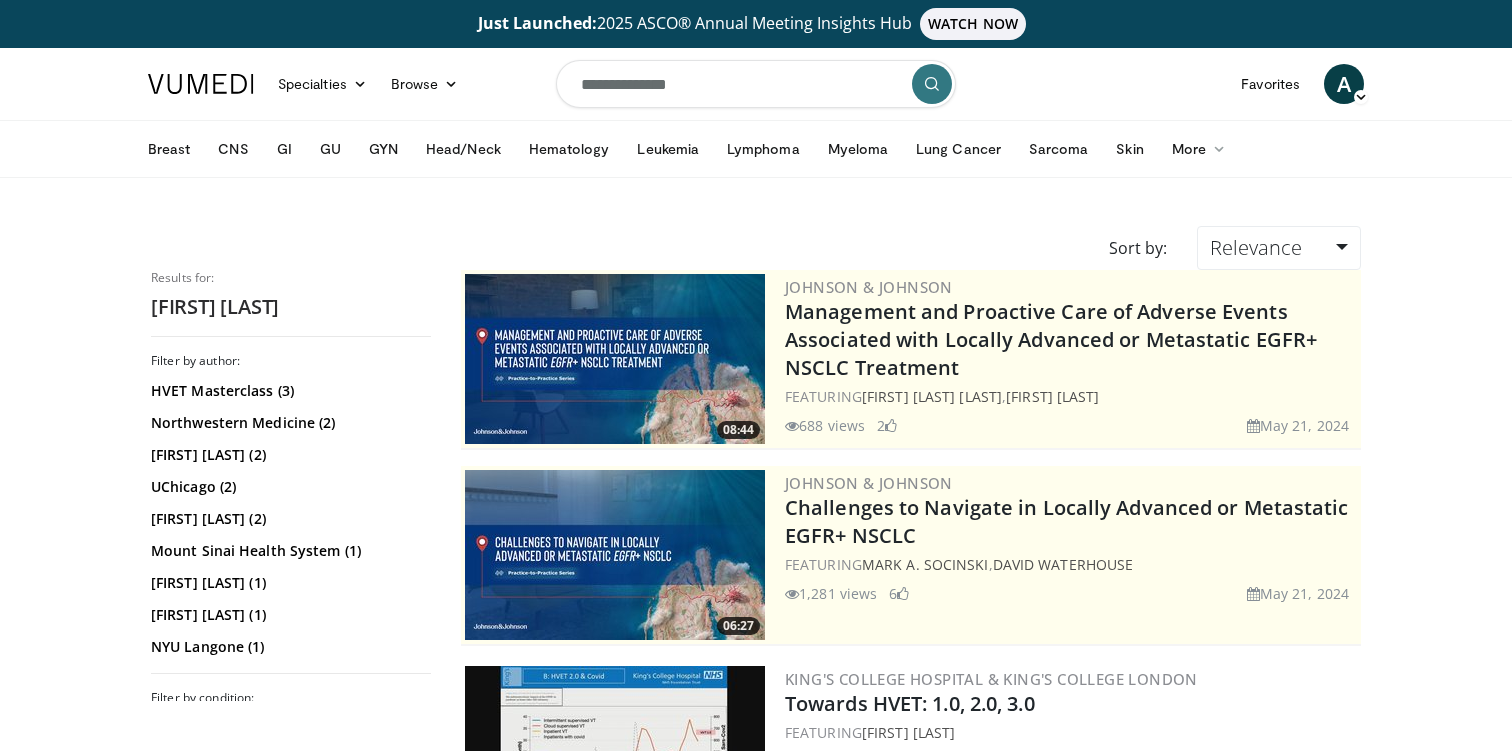 click on "**********" at bounding box center [756, 84] 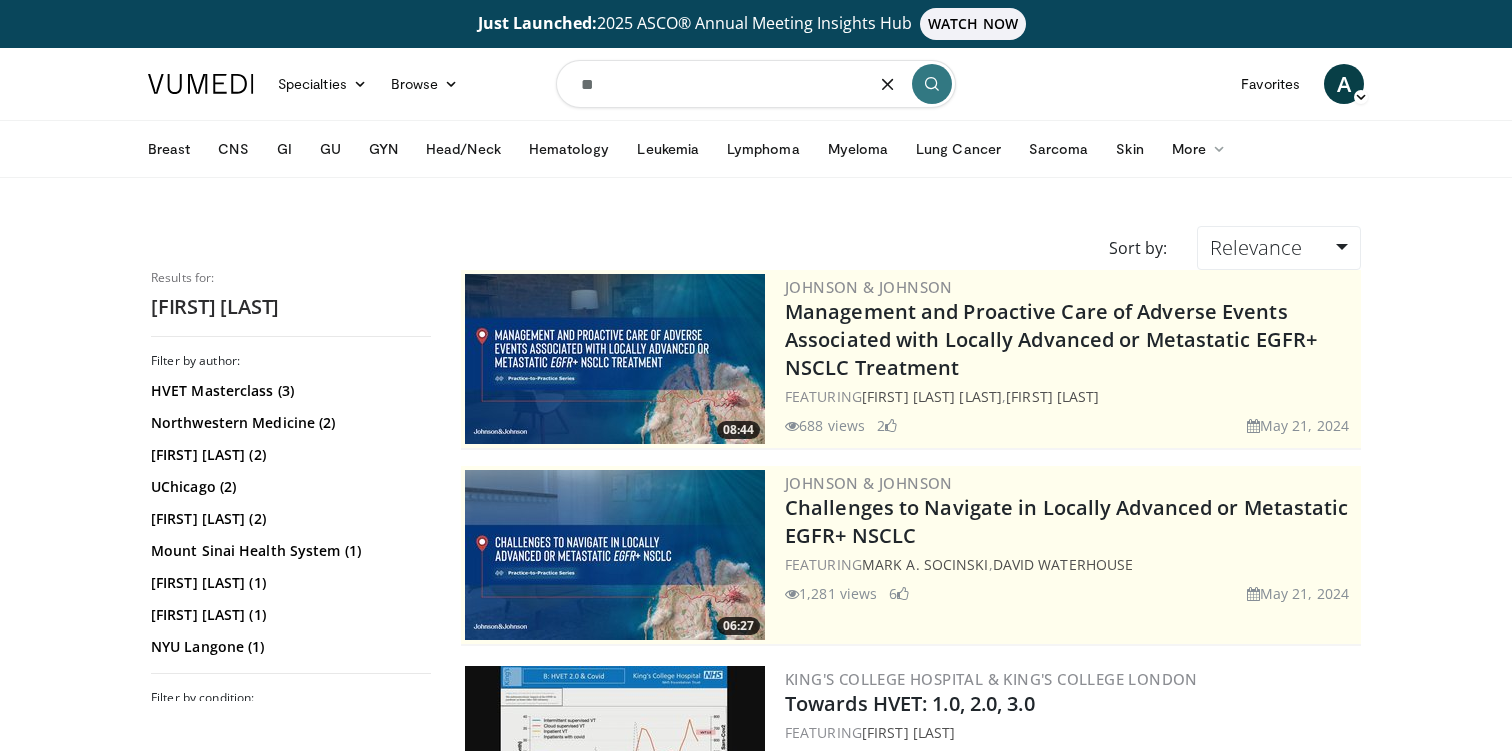 type on "*" 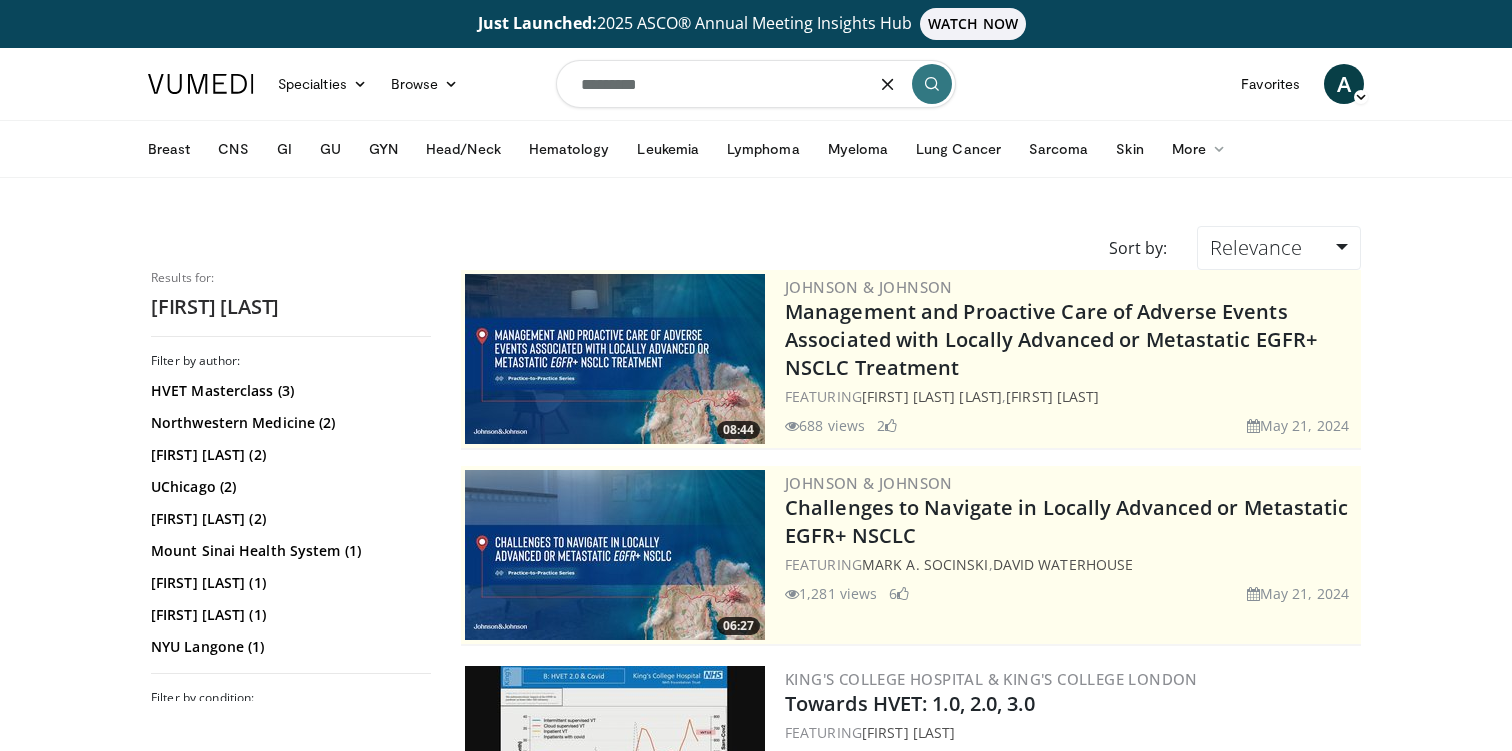 type on "*********" 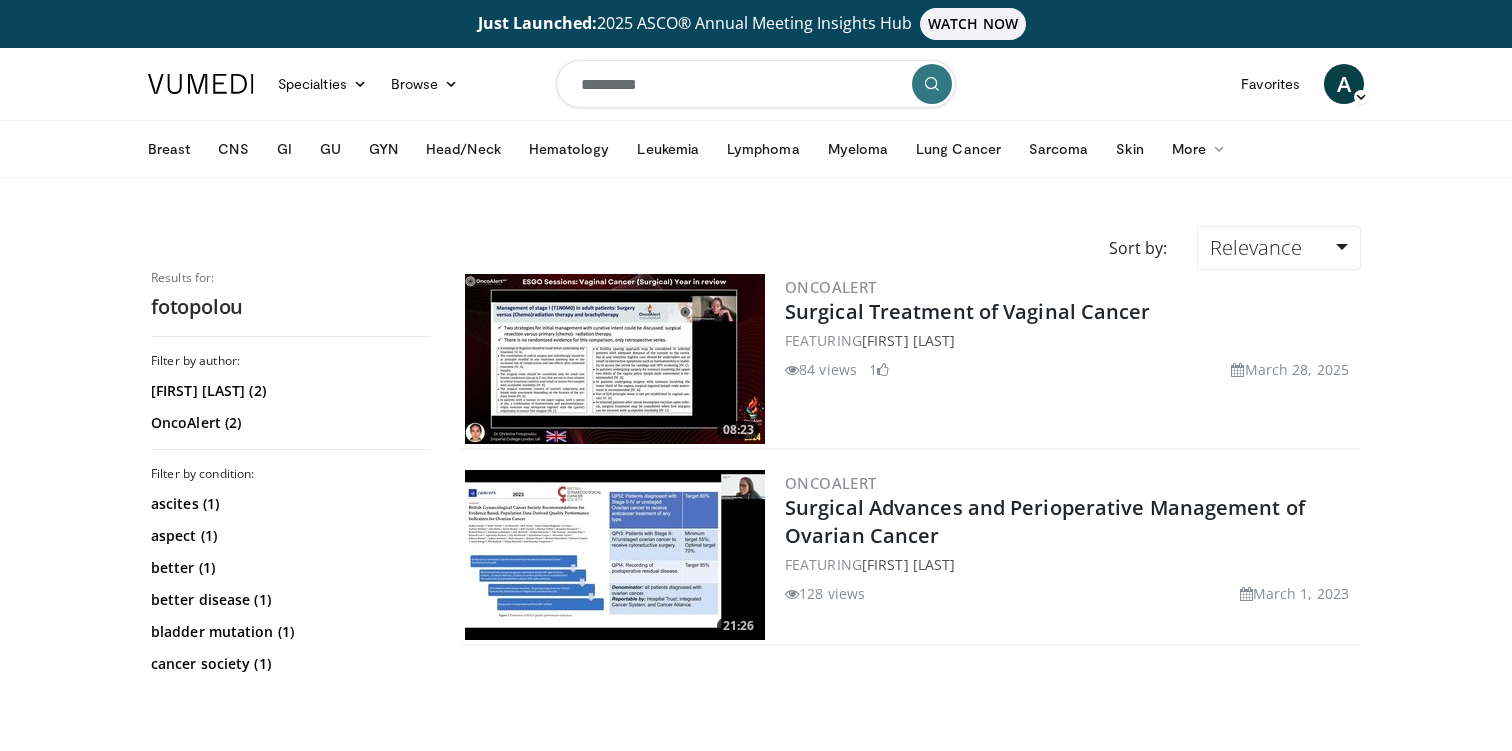 scroll, scrollTop: 57, scrollLeft: 0, axis: vertical 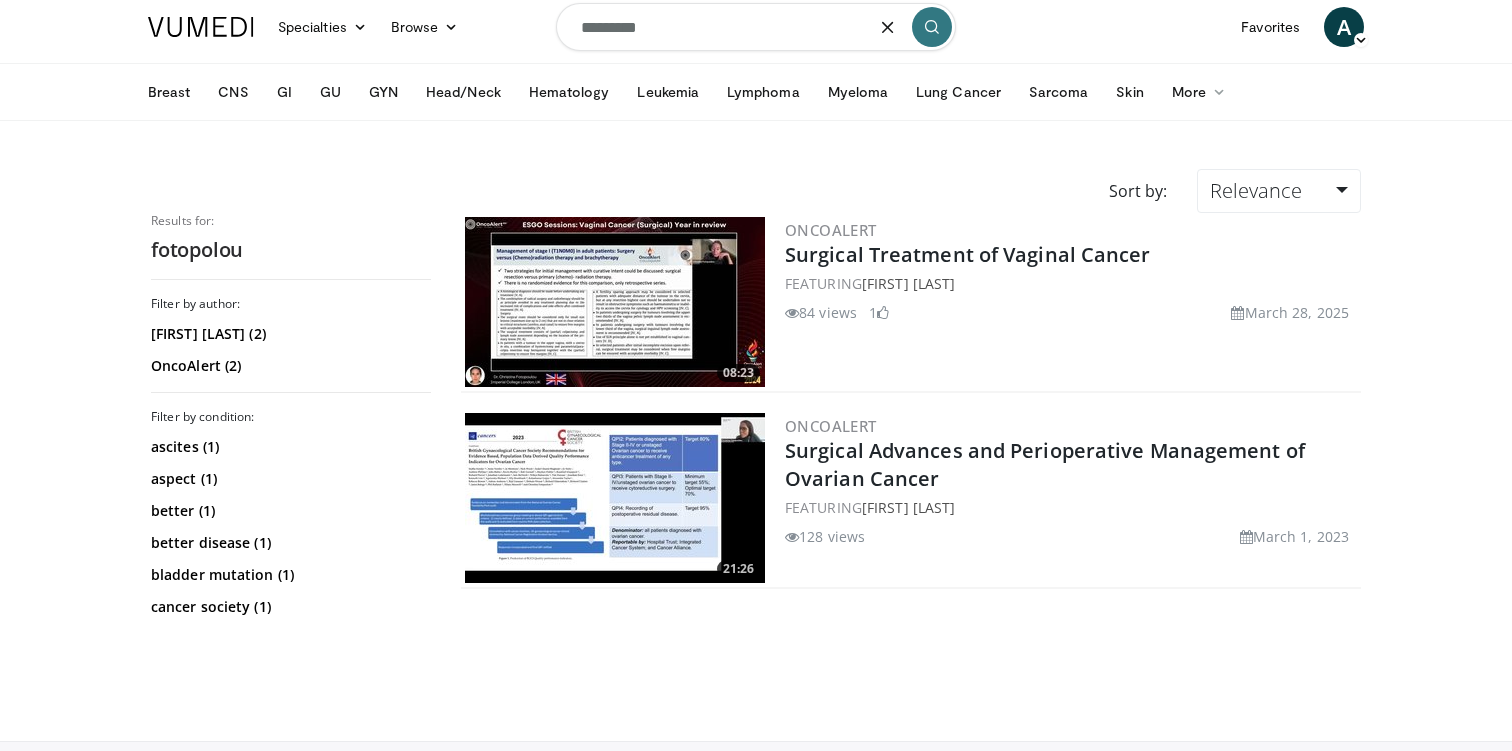 drag, startPoint x: 733, startPoint y: 22, endPoint x: 482, endPoint y: 10, distance: 251.28668 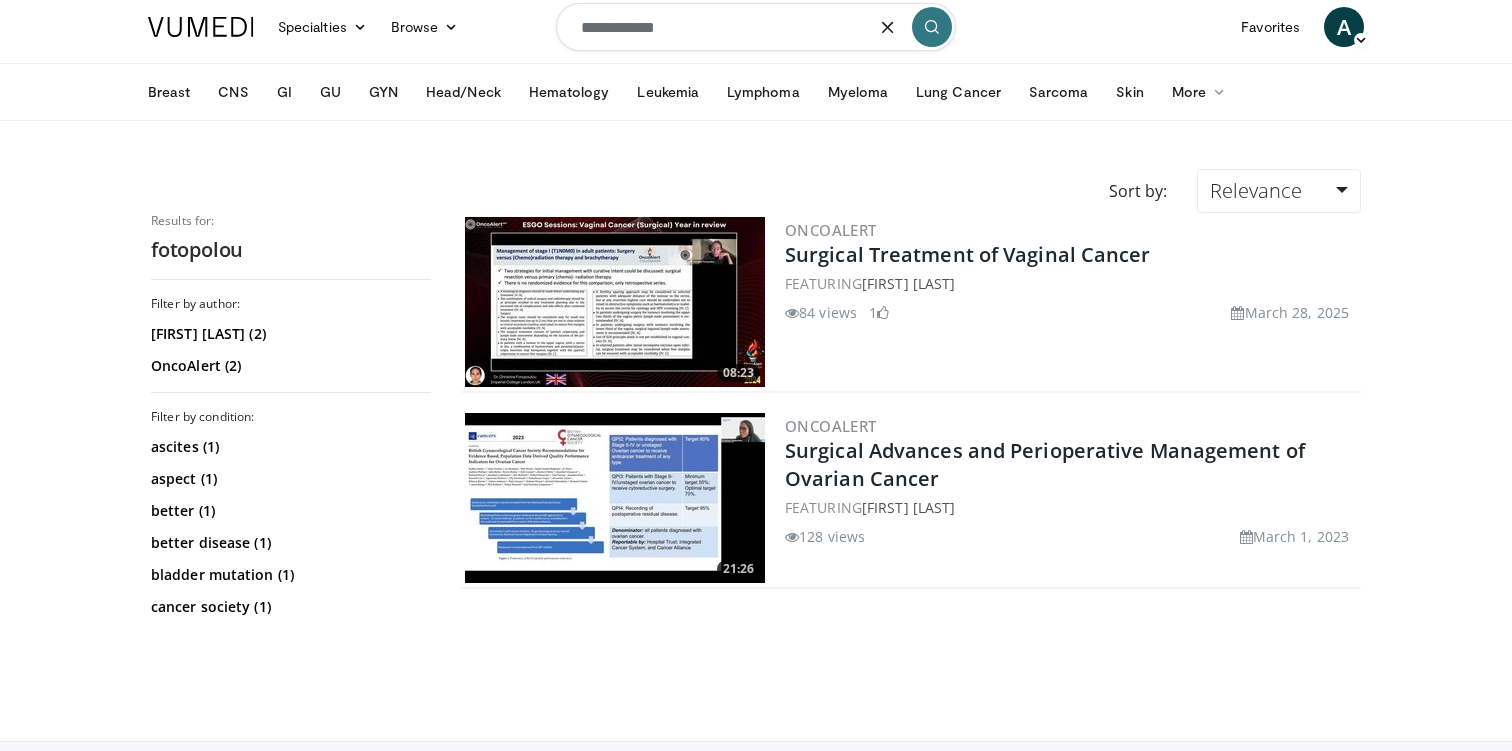 type on "**********" 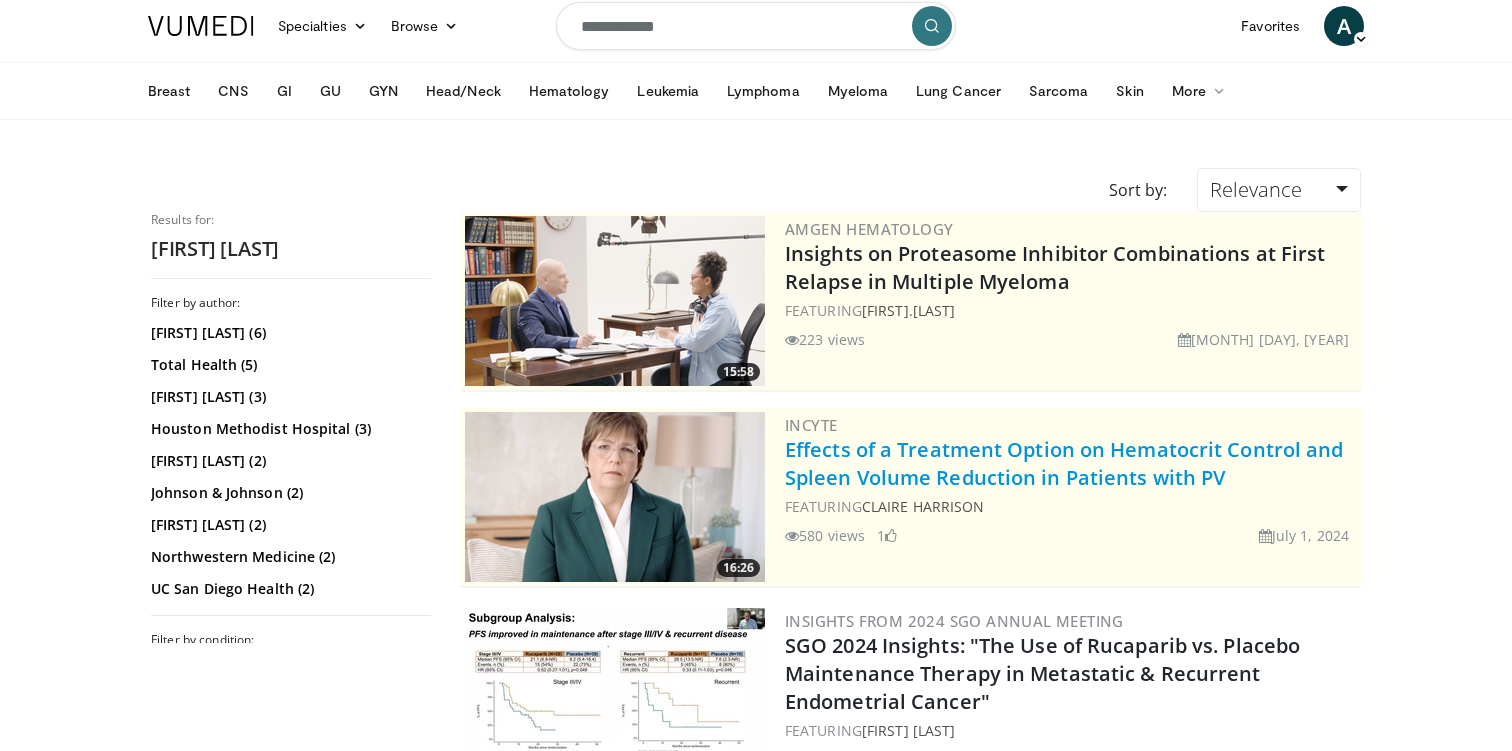 scroll, scrollTop: 0, scrollLeft: 0, axis: both 